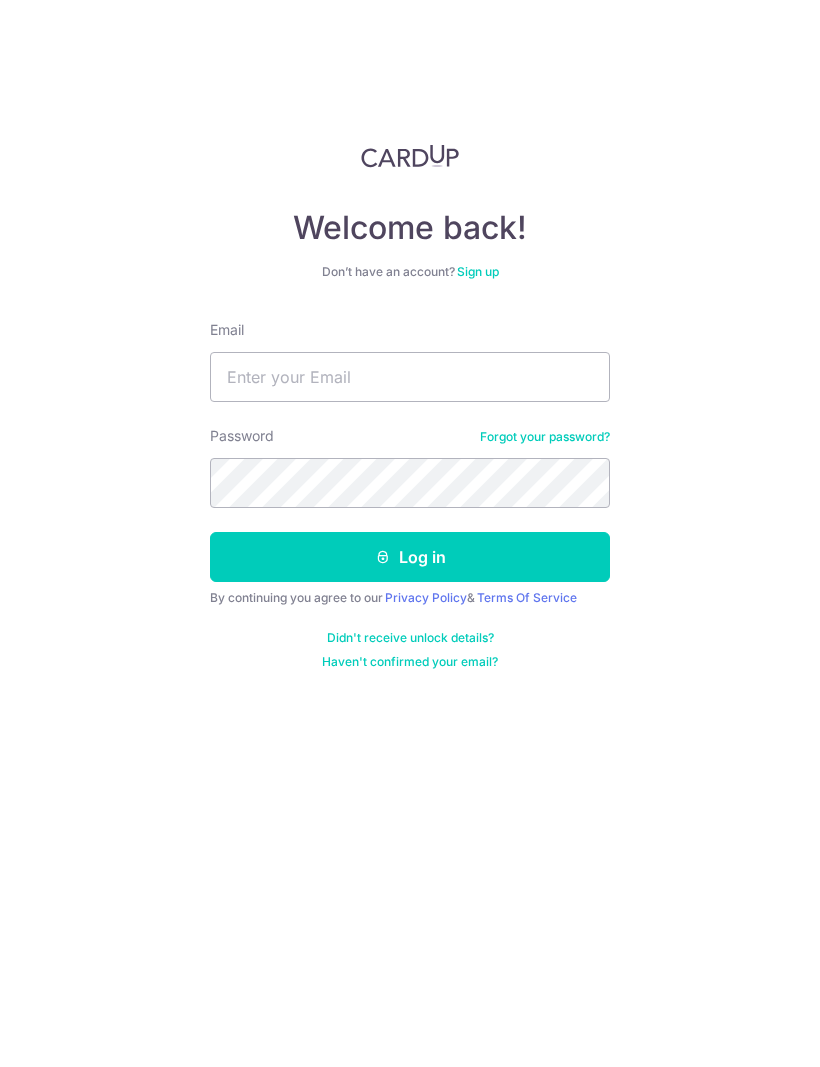 scroll, scrollTop: 0, scrollLeft: 0, axis: both 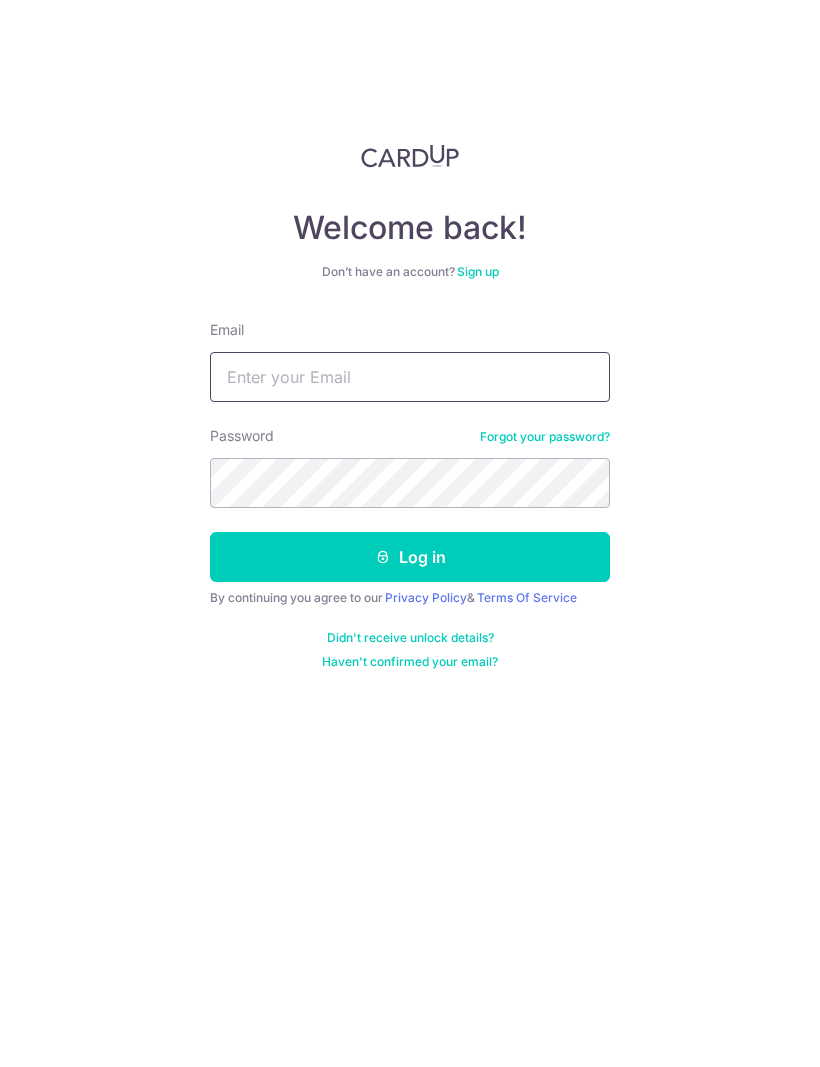 click on "Email" at bounding box center [410, 377] 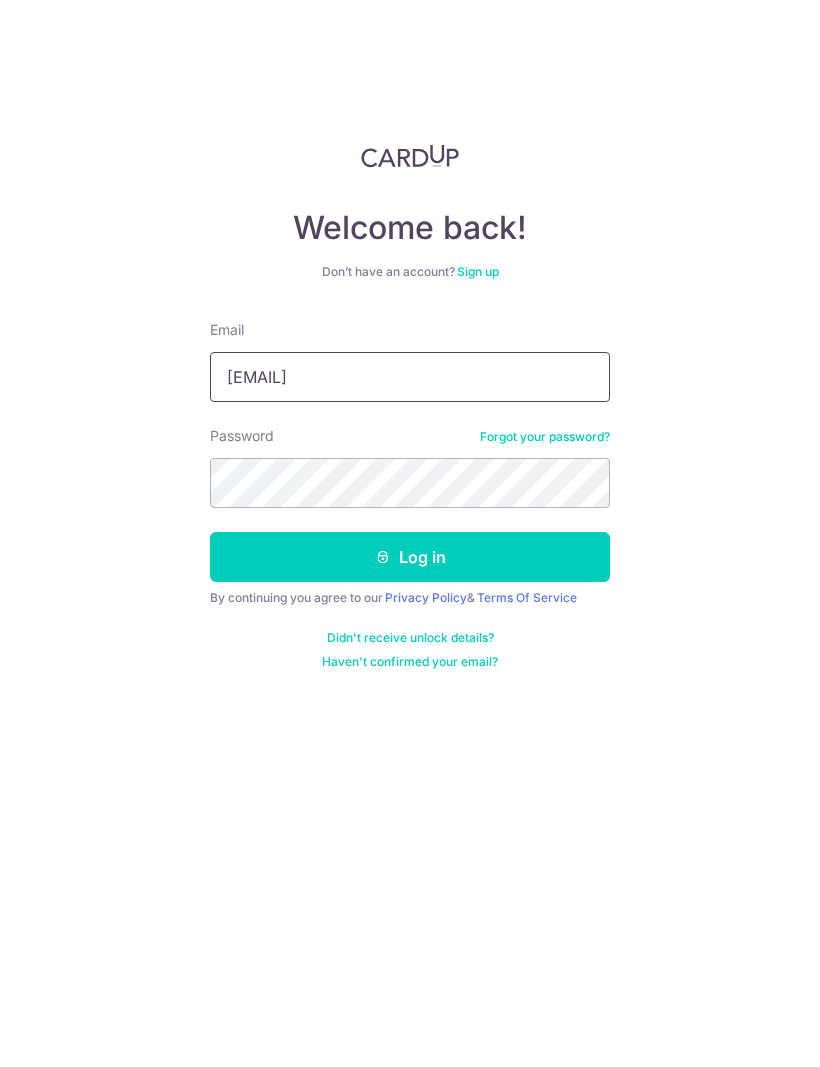type on "[EMAIL]" 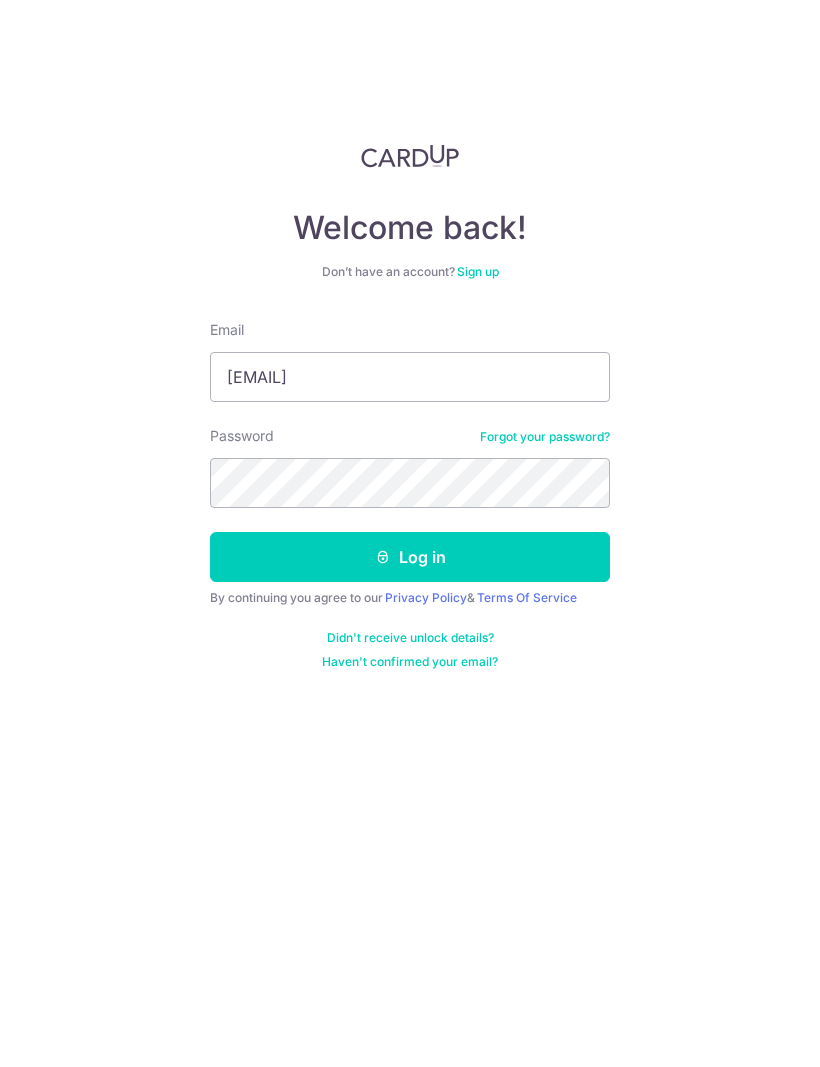 click on "Log in" at bounding box center (410, 557) 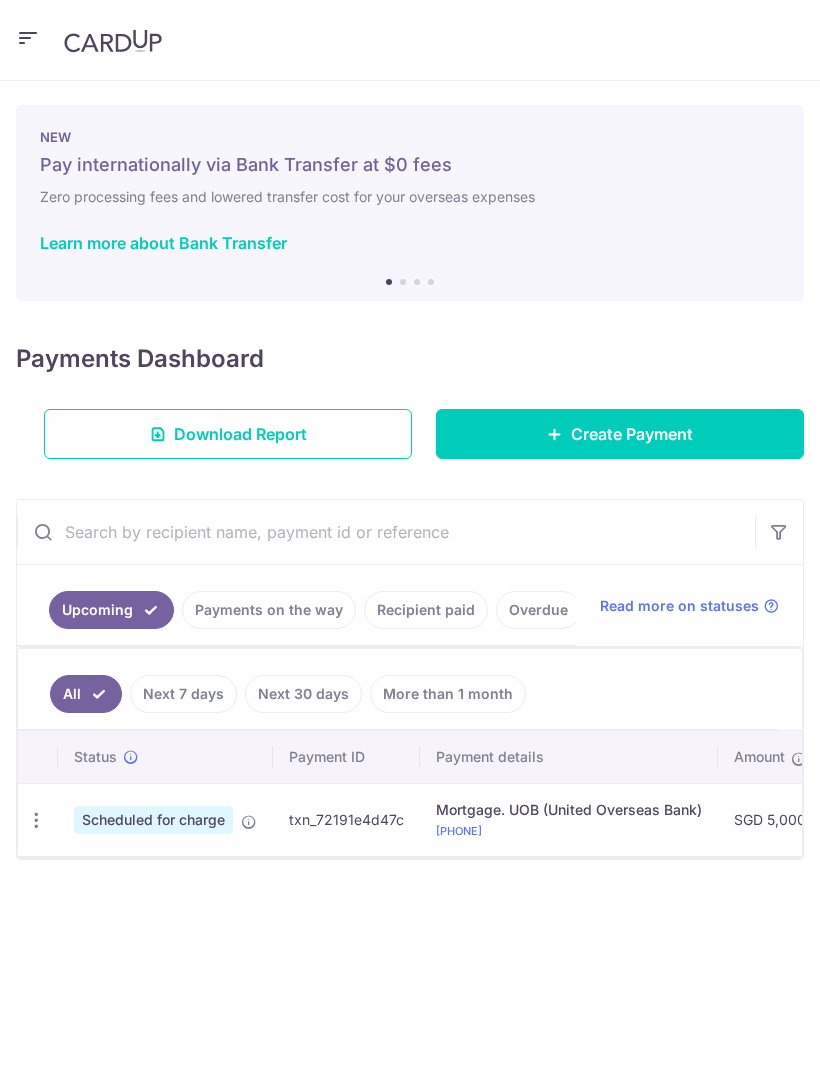 scroll, scrollTop: 0, scrollLeft: 0, axis: both 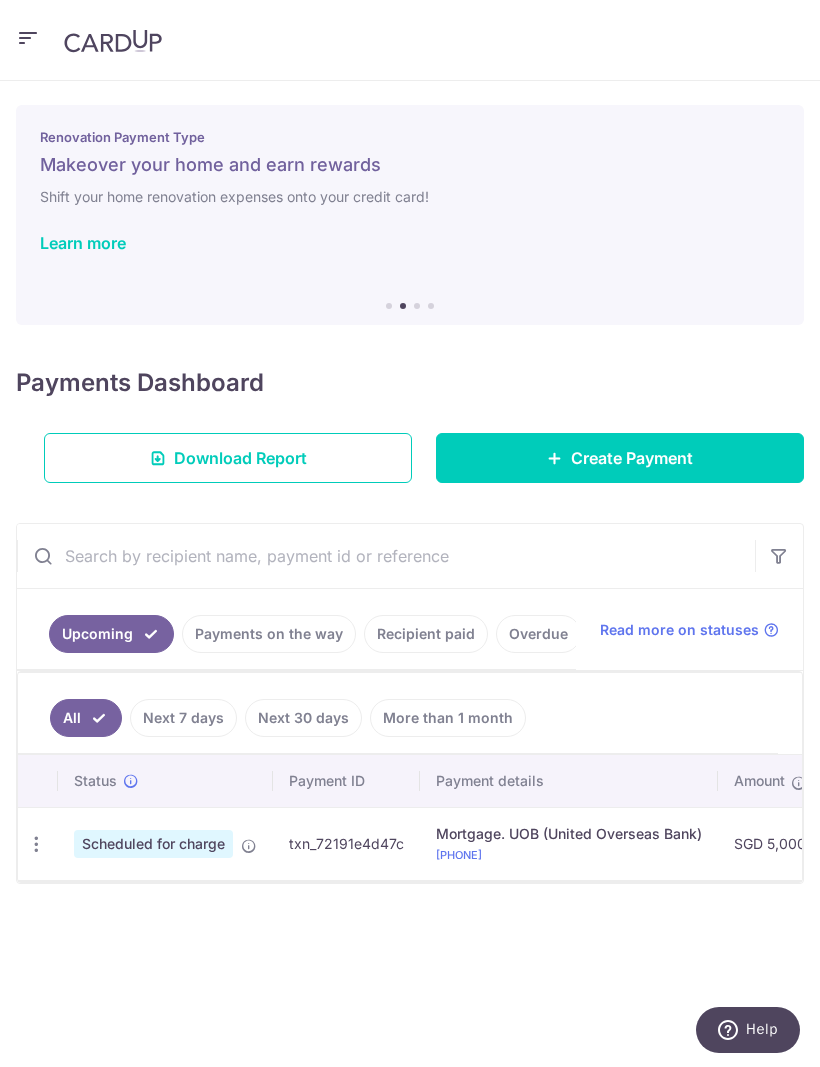 click on "Recipient paid" at bounding box center [426, 634] 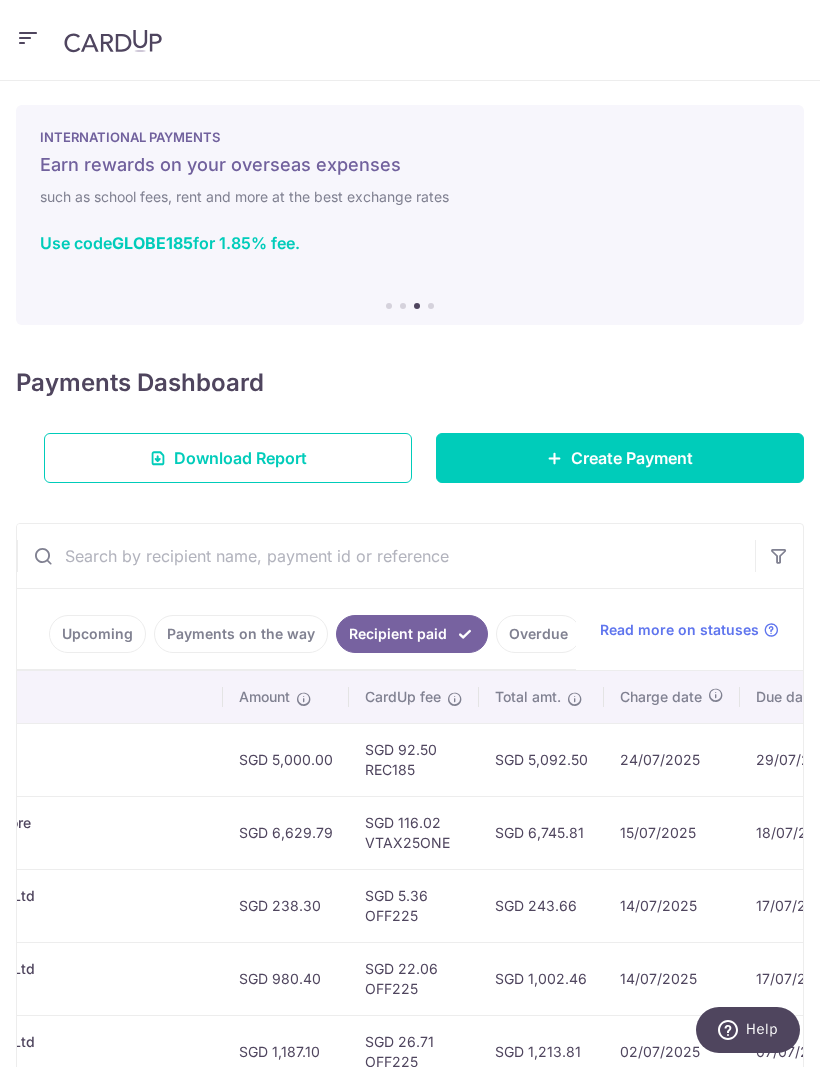 scroll, scrollTop: 0, scrollLeft: 699, axis: horizontal 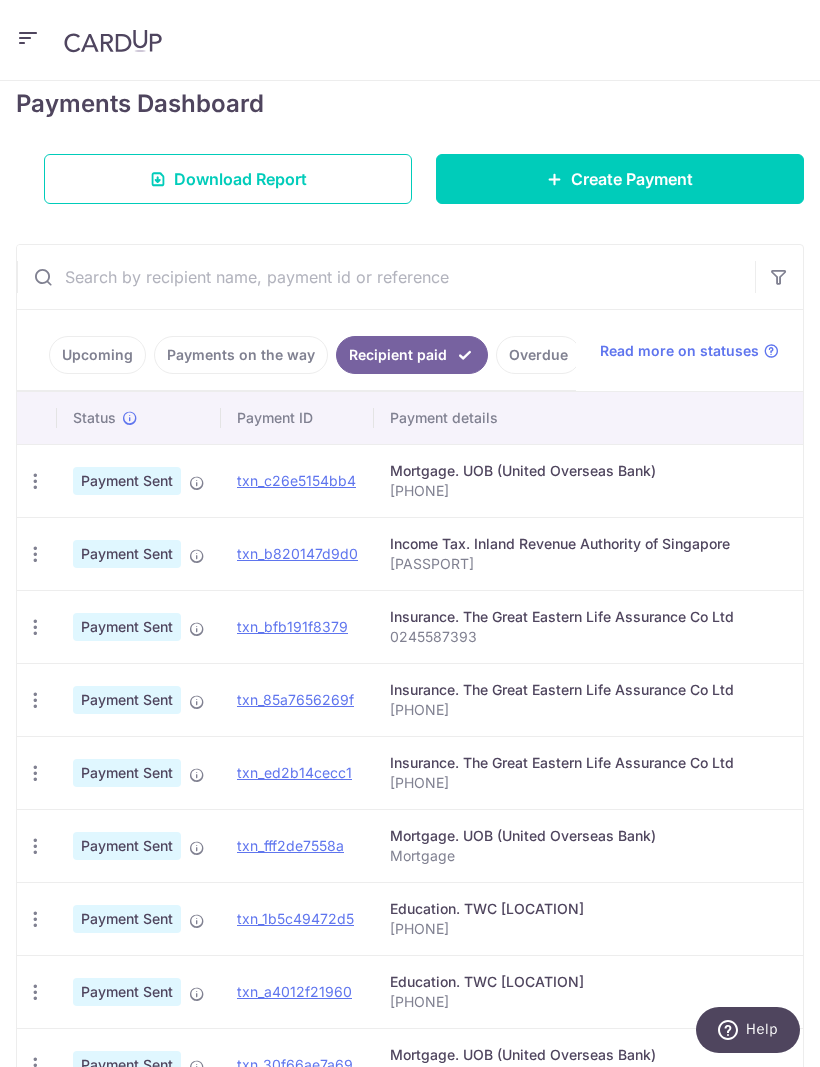 click on "Payments on the way" at bounding box center (241, 355) 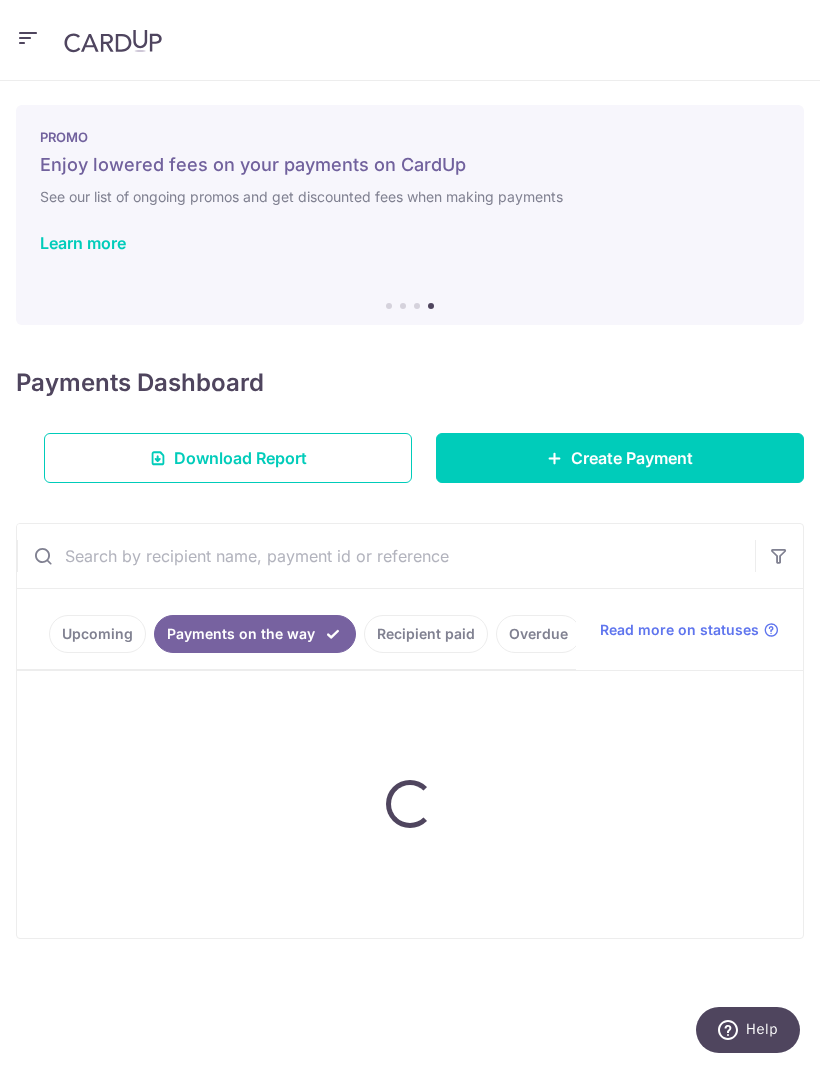 scroll, scrollTop: 0, scrollLeft: 0, axis: both 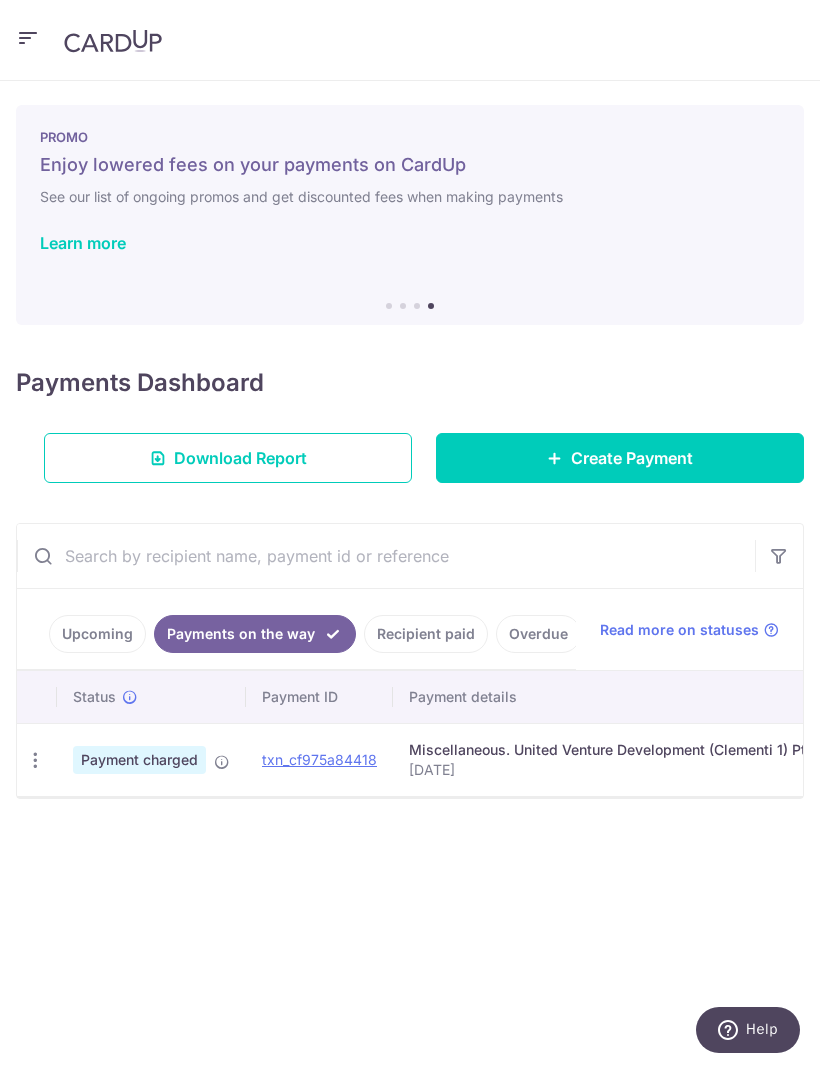 click at bounding box center (28, 38) 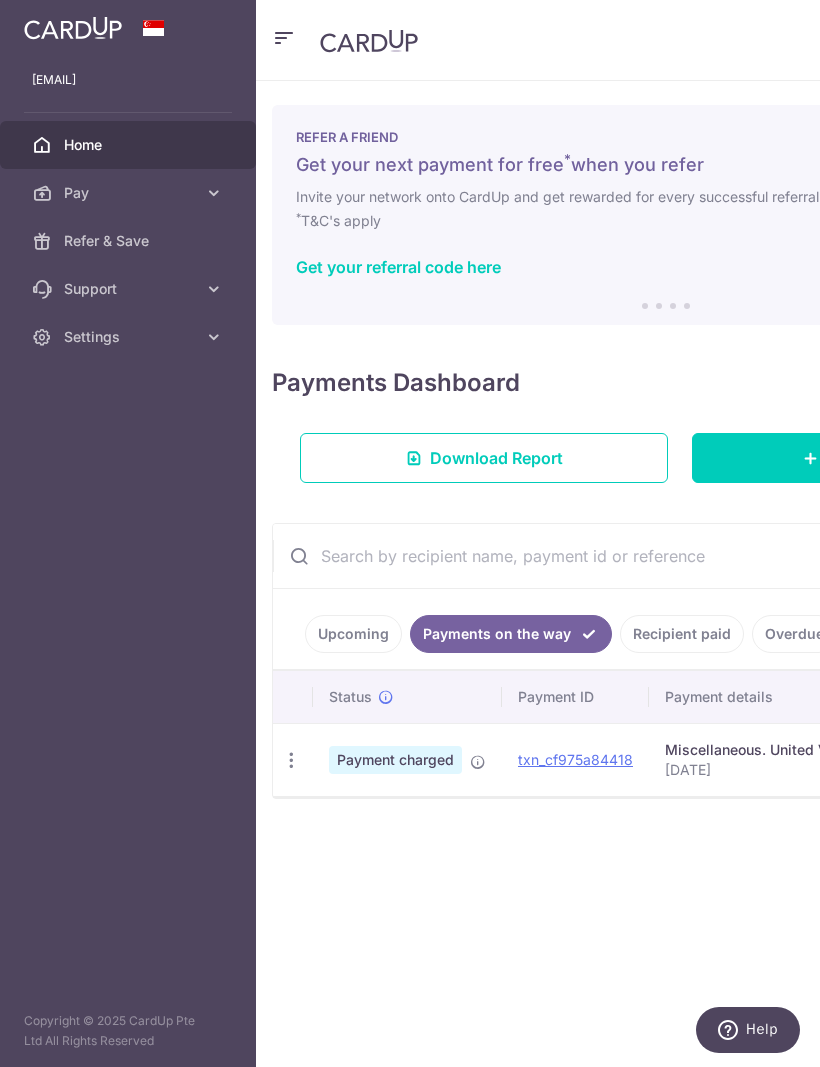 click on "Pay" at bounding box center [130, 193] 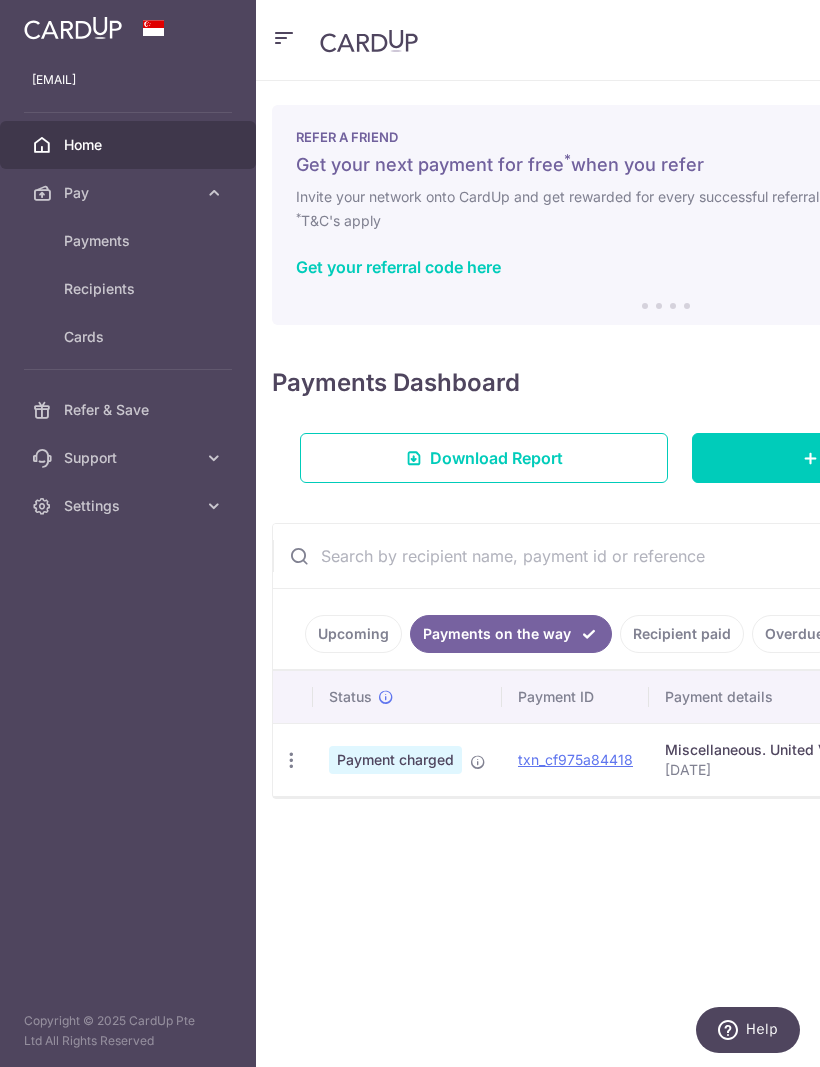 click on "Payments" at bounding box center (130, 241) 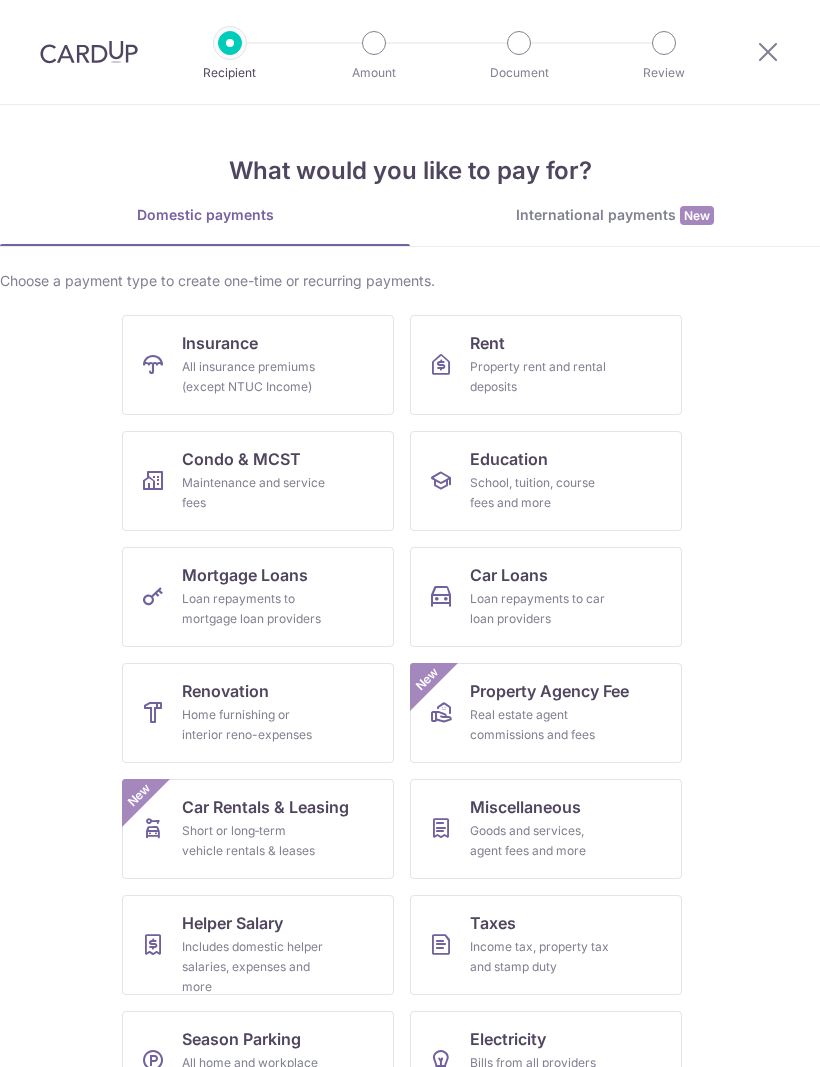 scroll, scrollTop: 0, scrollLeft: 0, axis: both 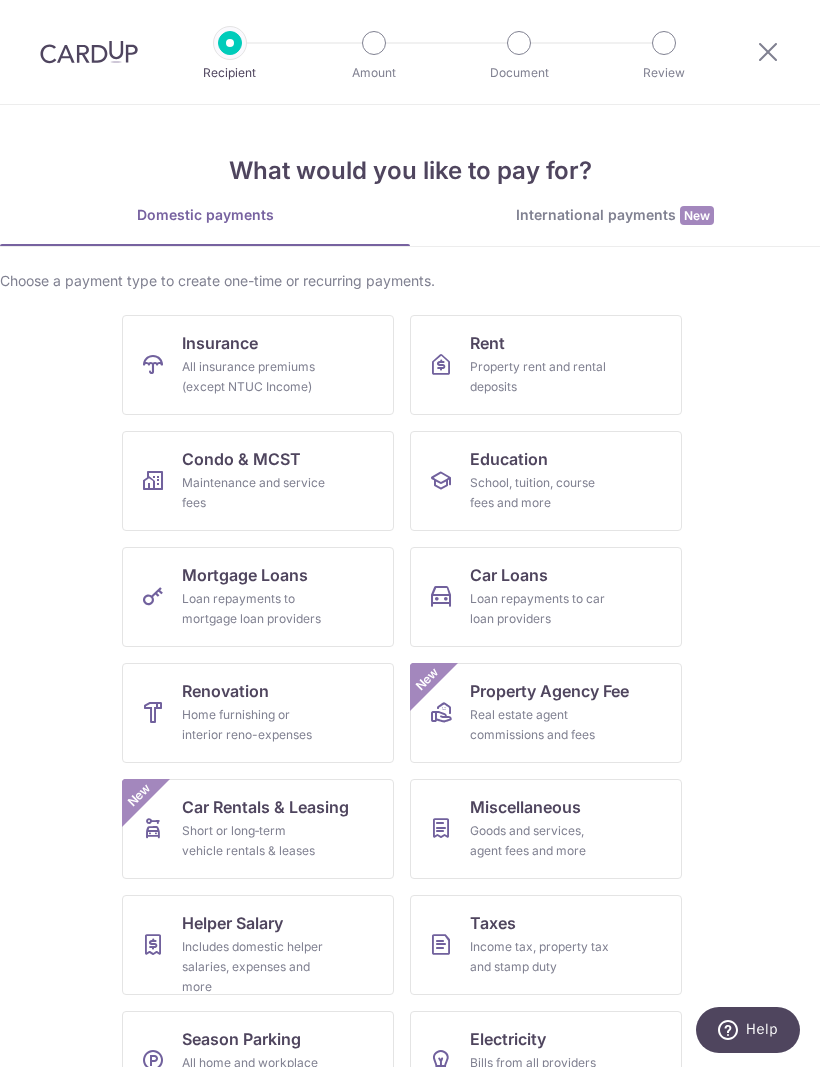 click on "School, tuition, course fees and more" at bounding box center (542, 493) 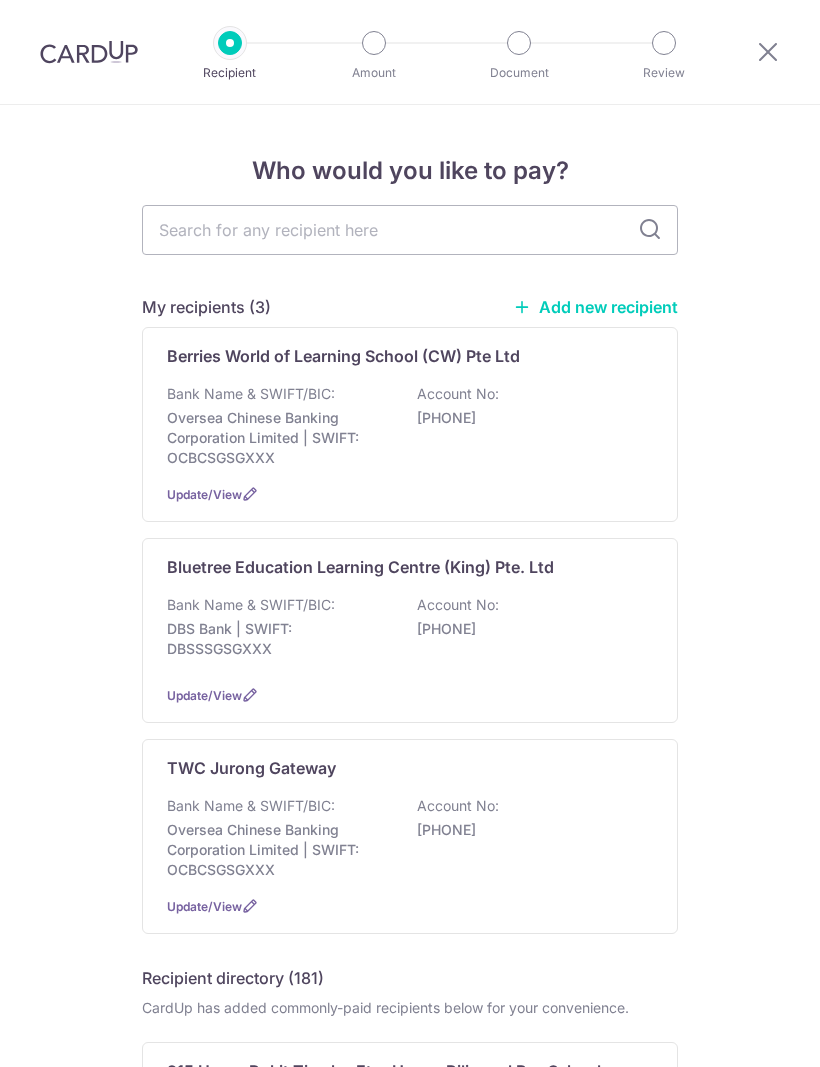scroll, scrollTop: 0, scrollLeft: 0, axis: both 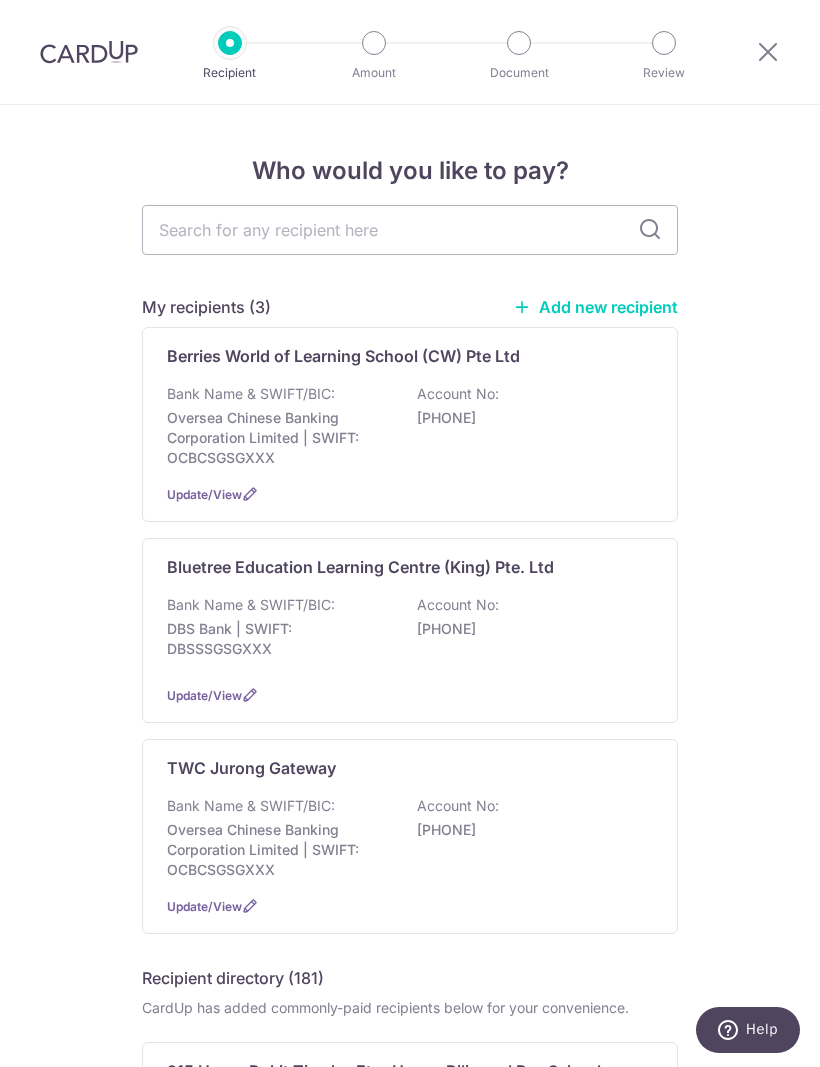 click on "Account No:" at bounding box center (458, 394) 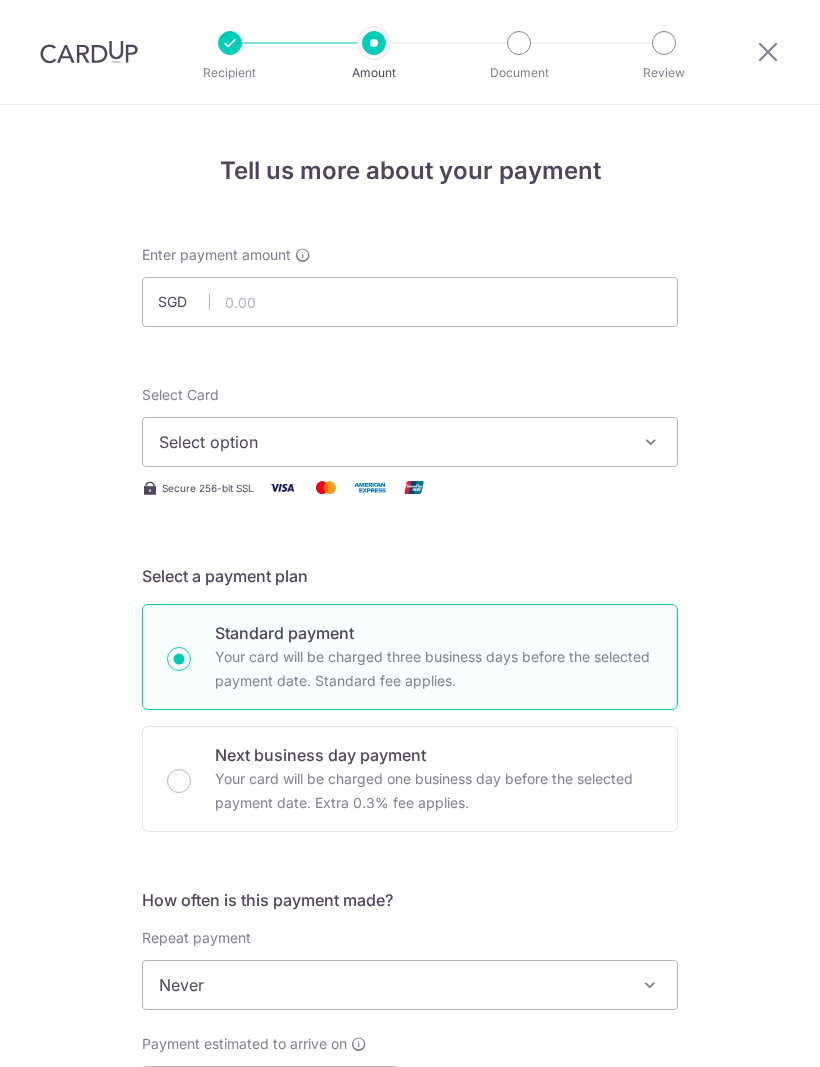 scroll, scrollTop: 0, scrollLeft: 0, axis: both 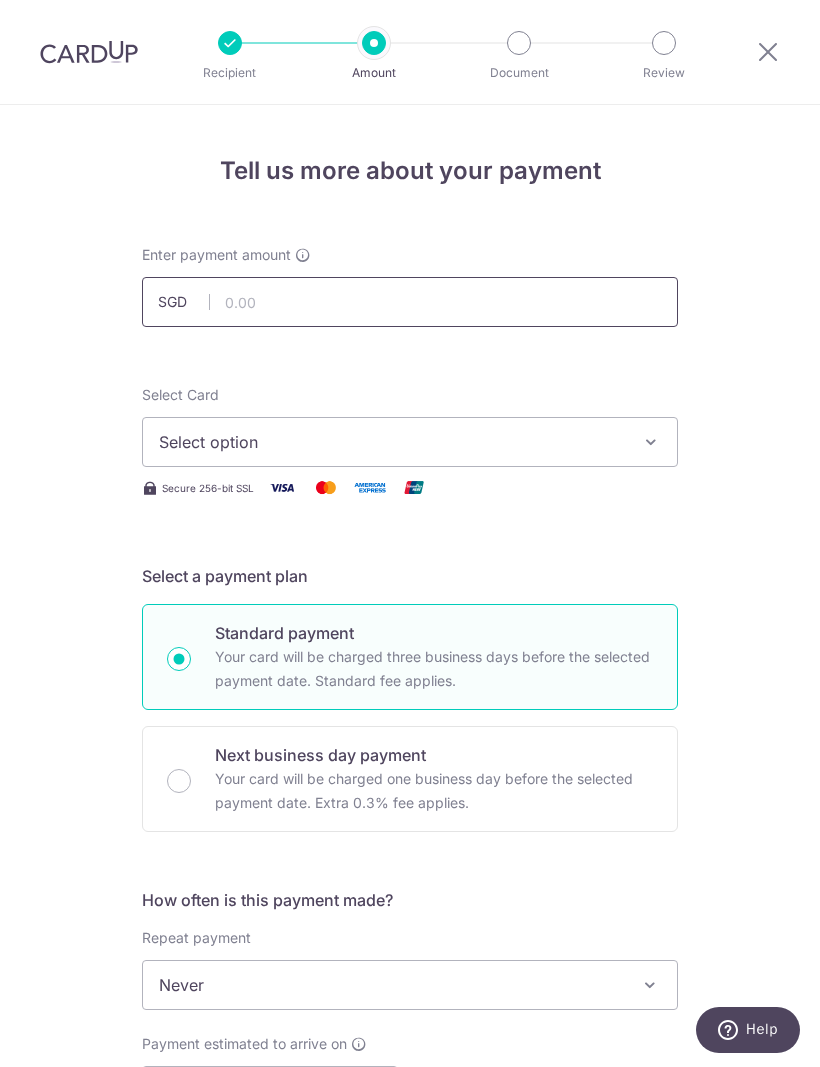 click at bounding box center [410, 302] 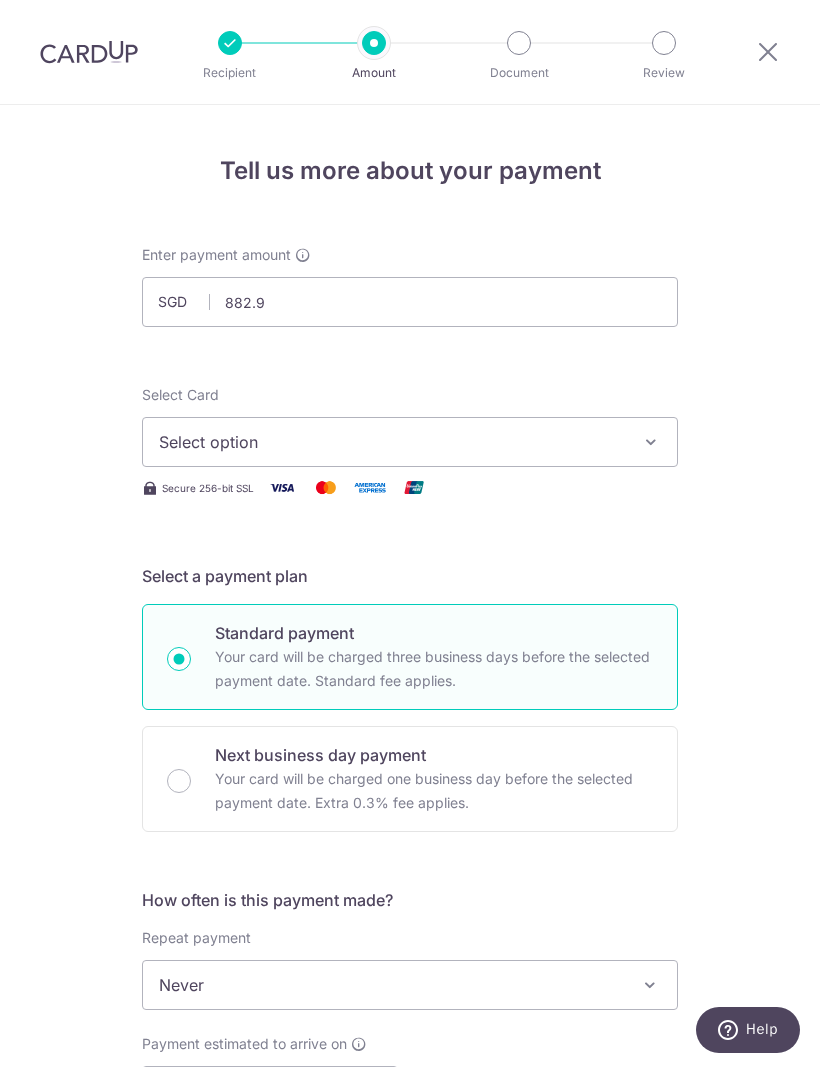 click at bounding box center [651, 442] 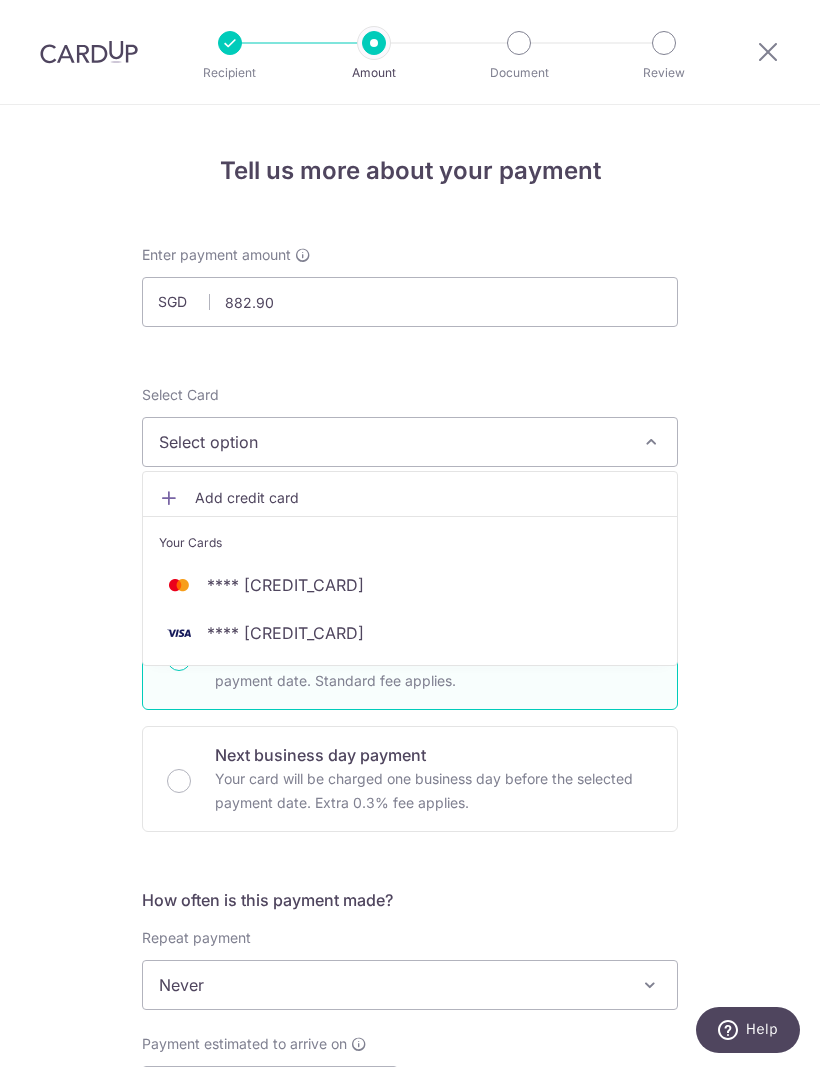 click on "**** 6733" at bounding box center (285, 633) 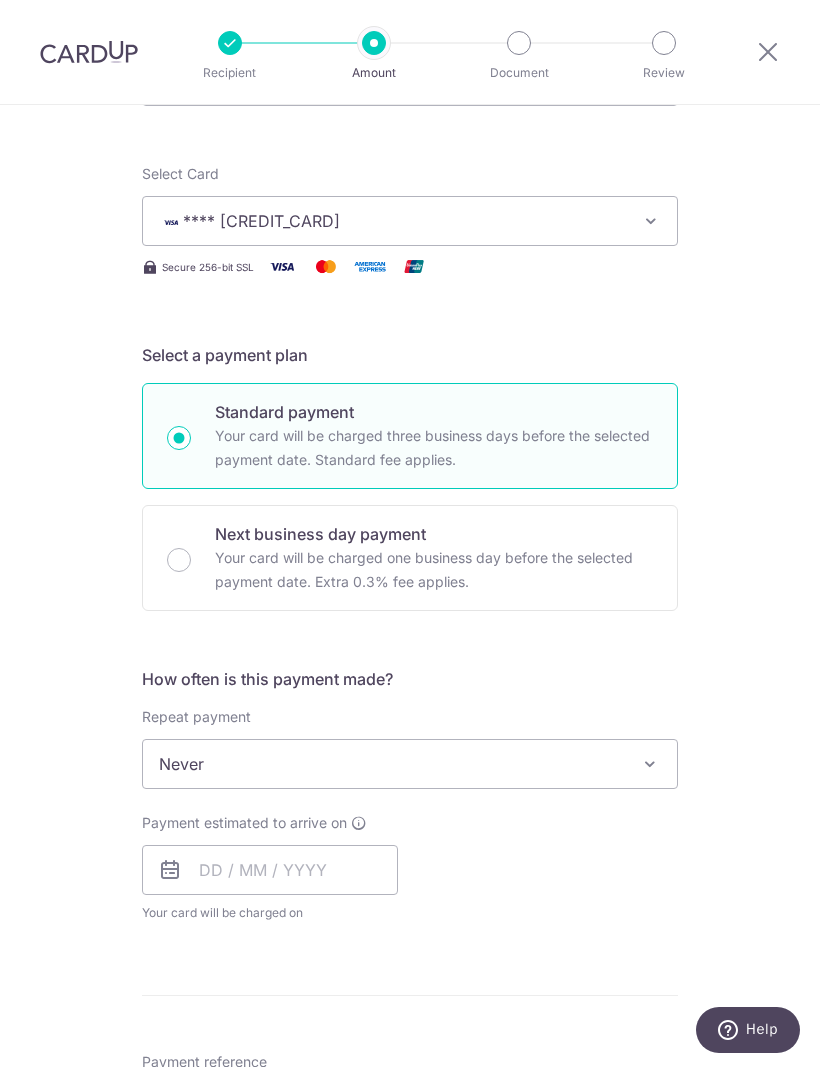 scroll, scrollTop: 222, scrollLeft: 0, axis: vertical 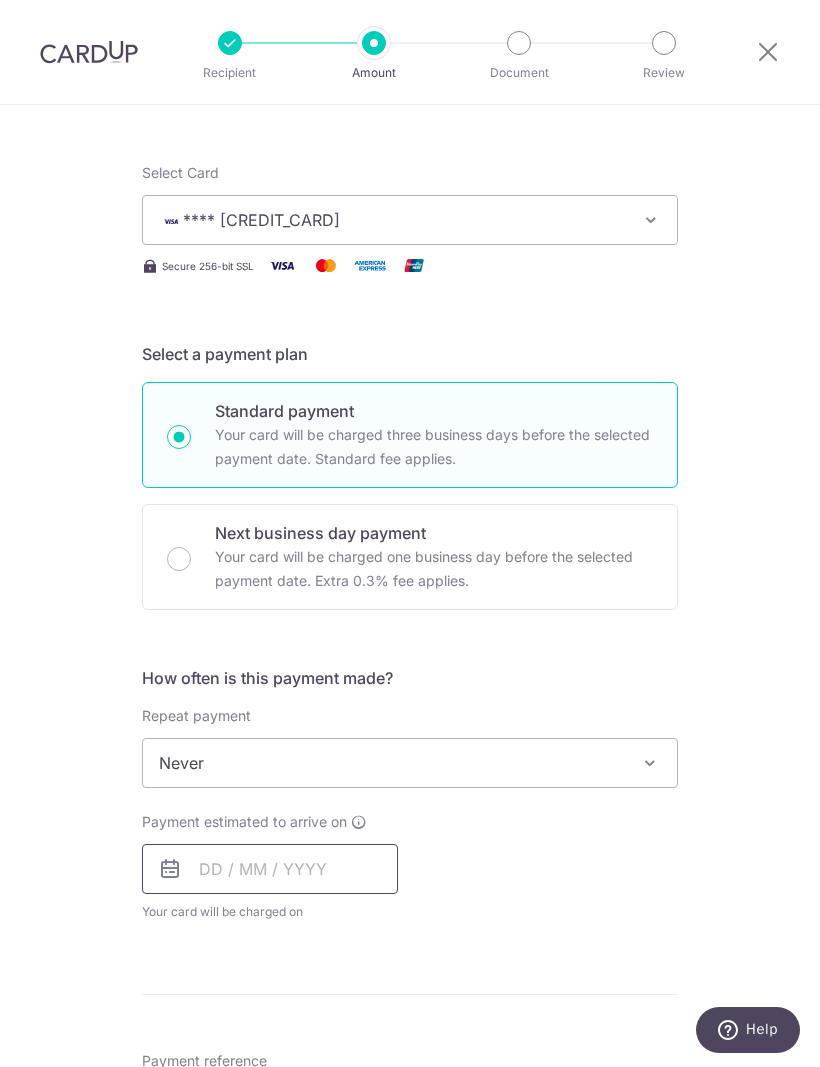 click at bounding box center [270, 869] 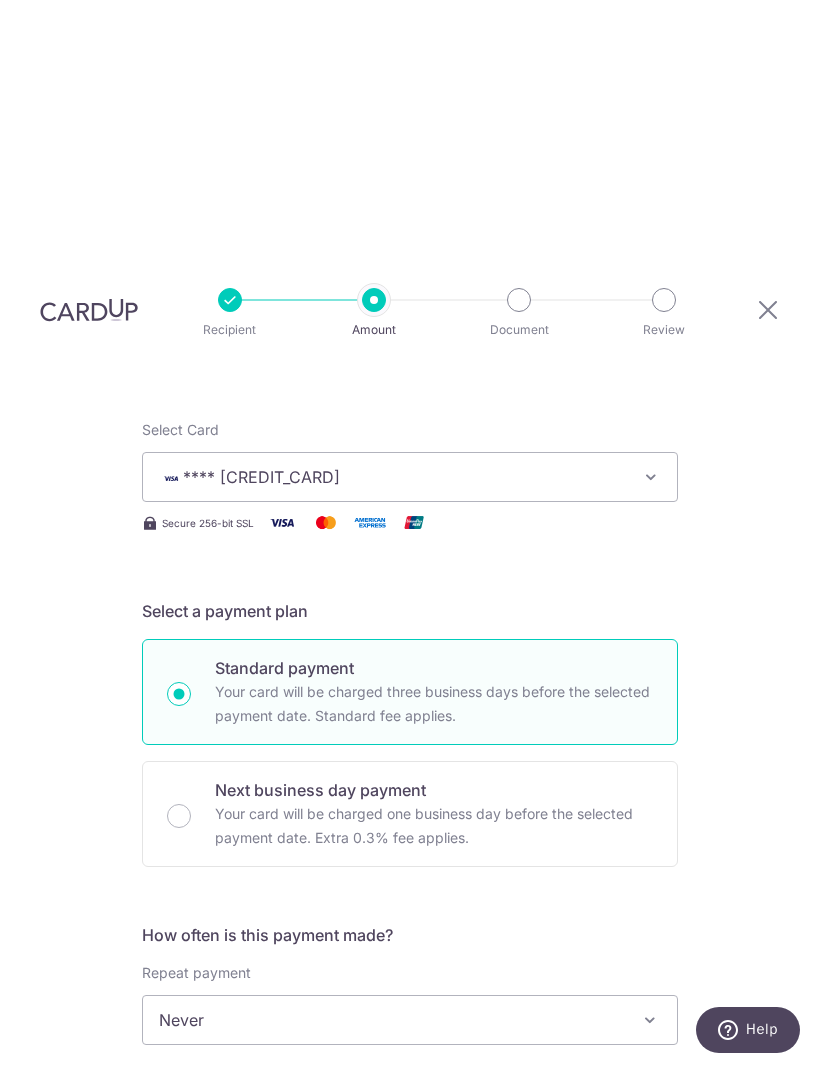 scroll, scrollTop: 68, scrollLeft: 0, axis: vertical 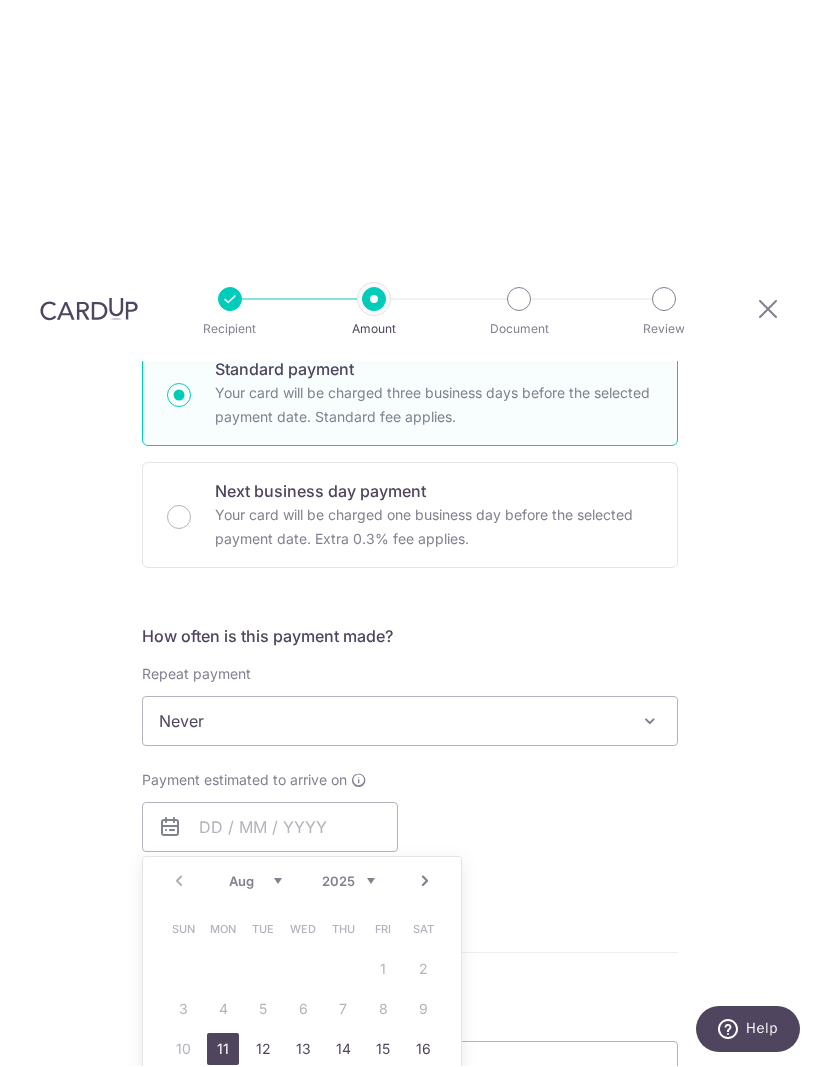 click on "11" at bounding box center [223, 1050] 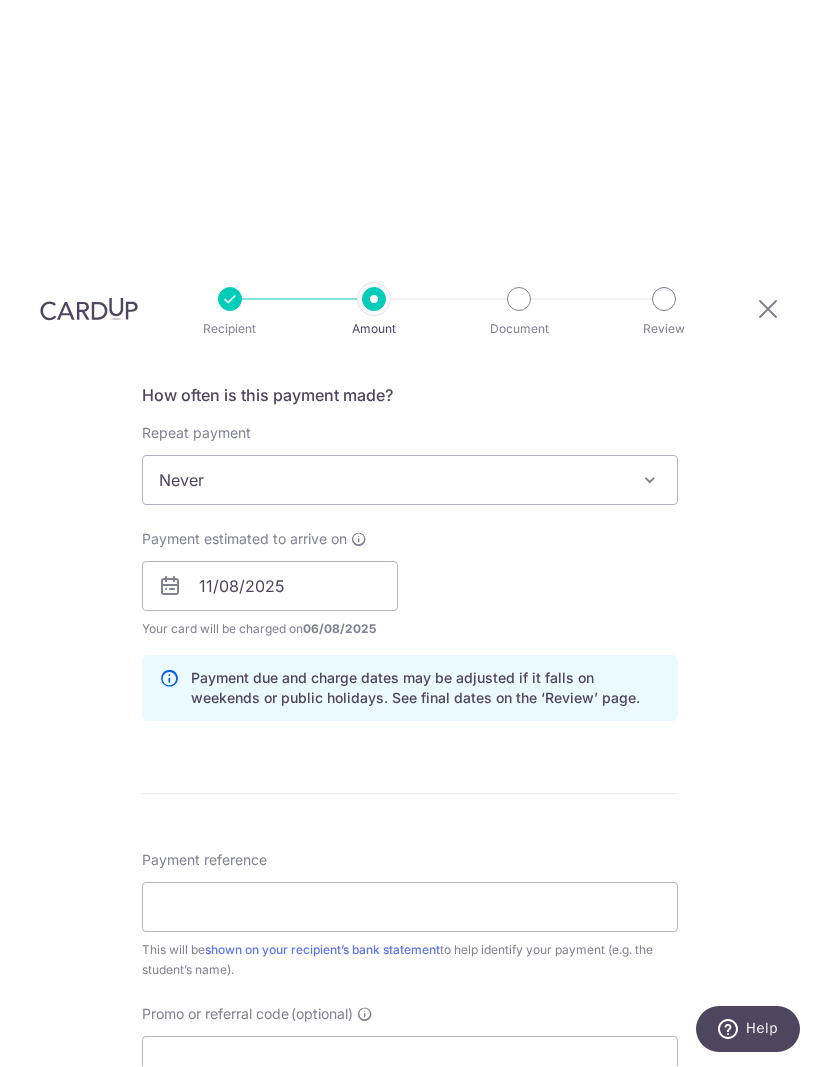 scroll, scrollTop: 762, scrollLeft: 0, axis: vertical 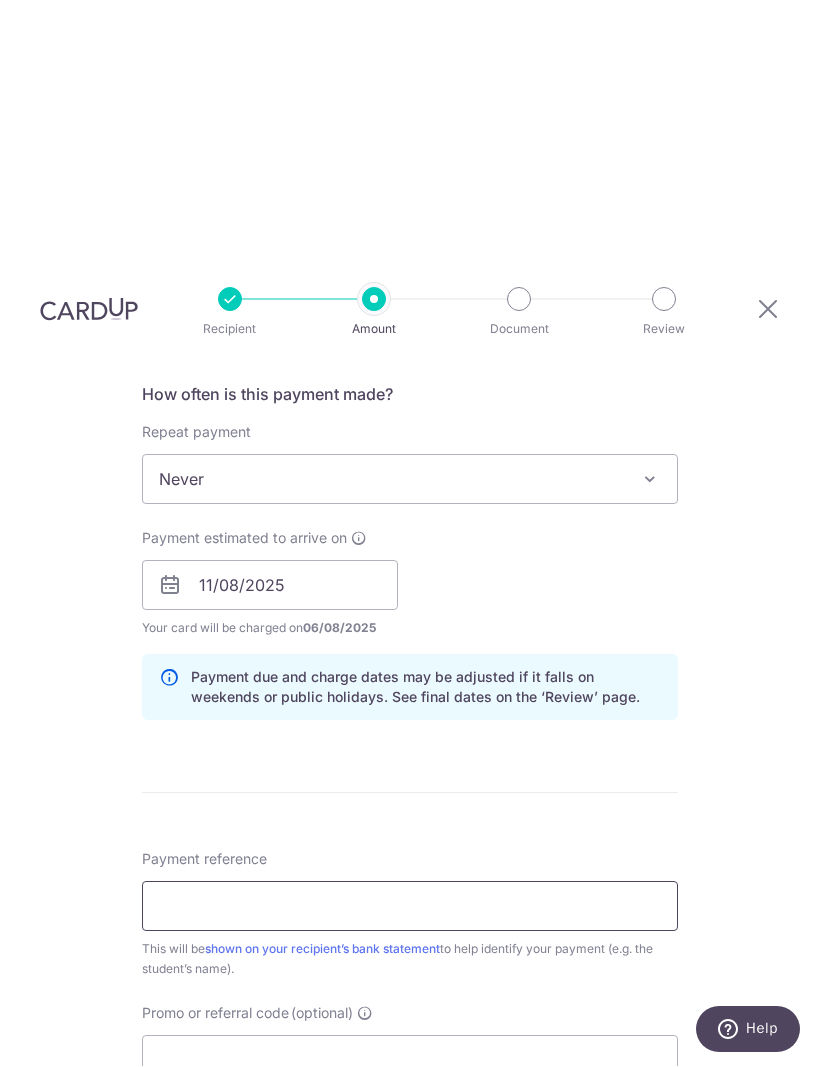click on "Payment reference" at bounding box center (410, 907) 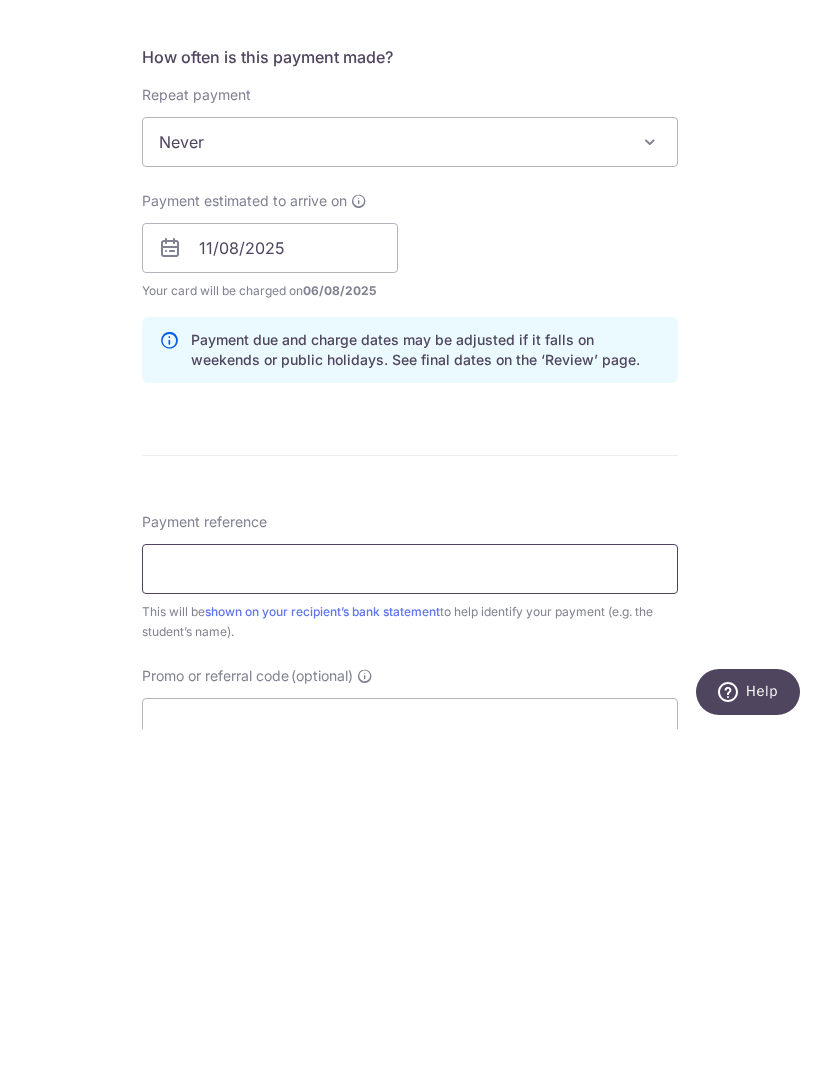 click on "Payment reference" at bounding box center [410, 907] 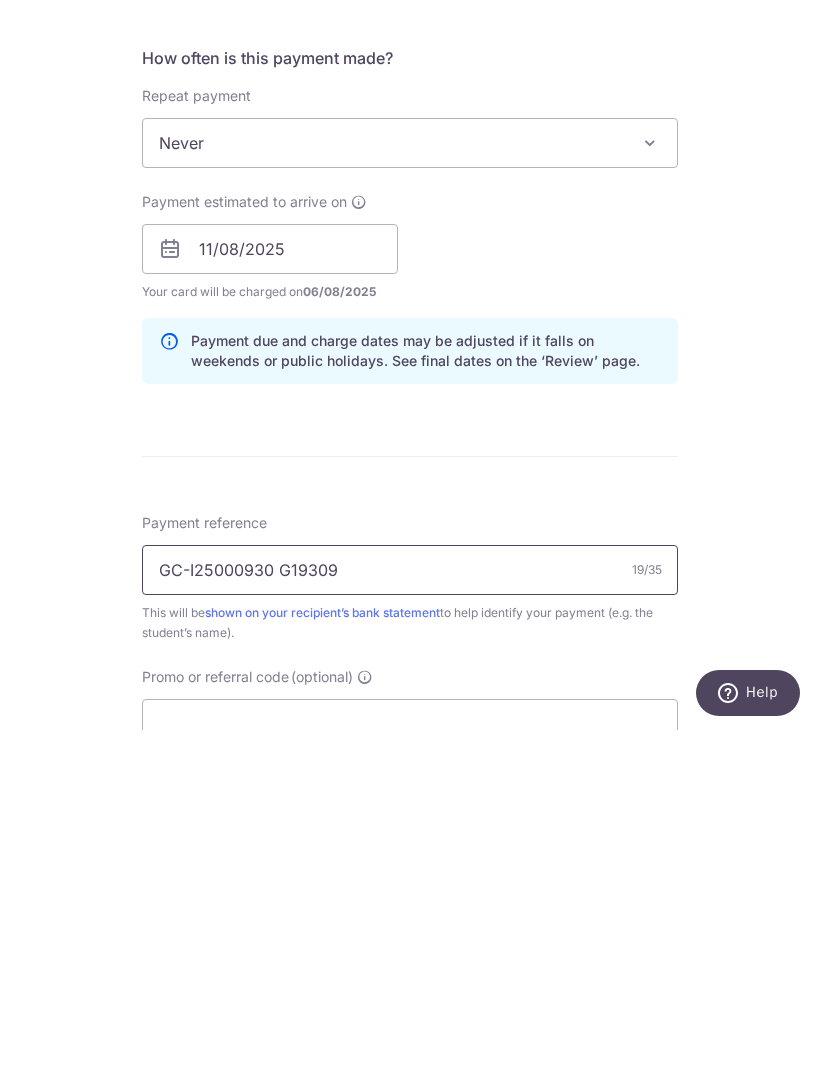 type on "GC-I25000930 G19309" 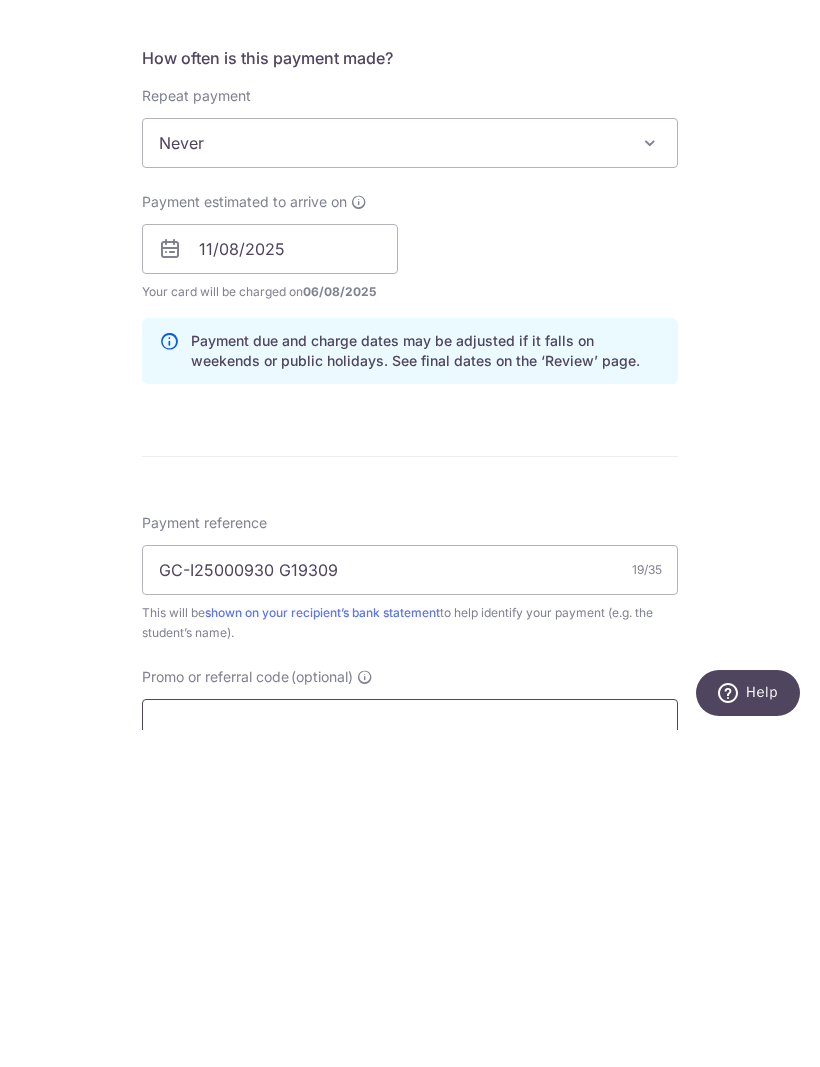 click on "Promo or referral code
(optional)" at bounding box center [410, 1061] 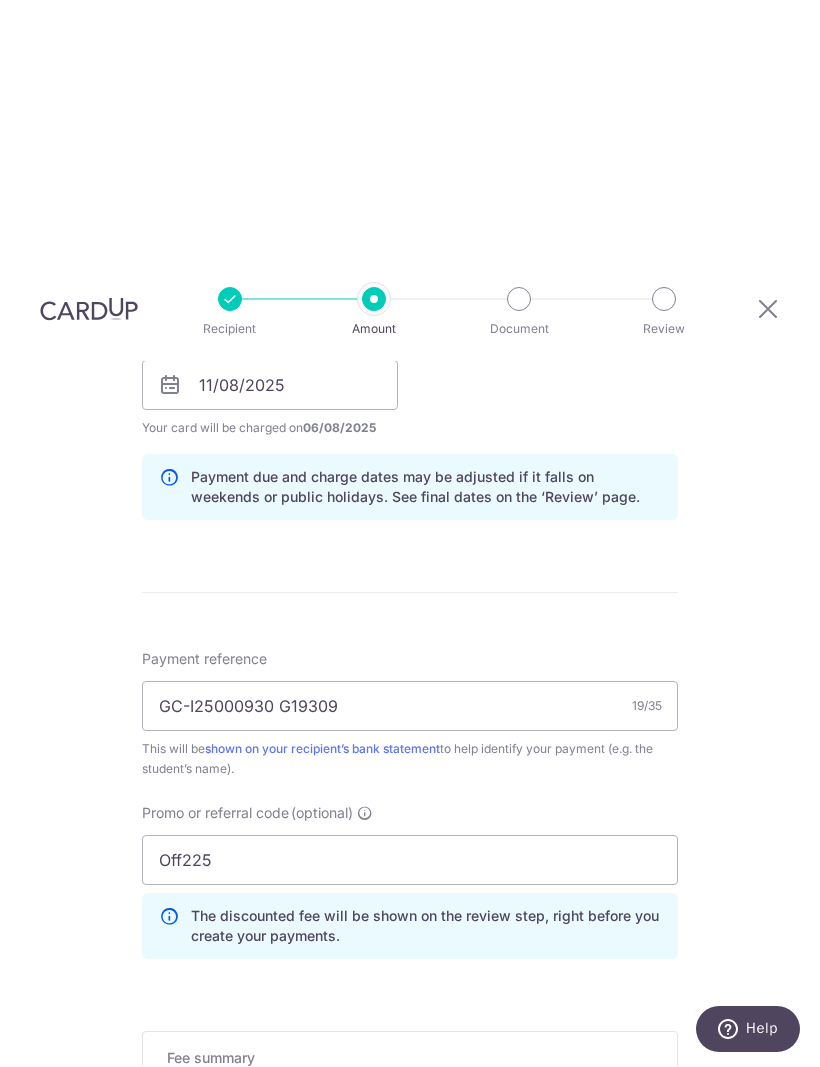 scroll, scrollTop: 961, scrollLeft: 0, axis: vertical 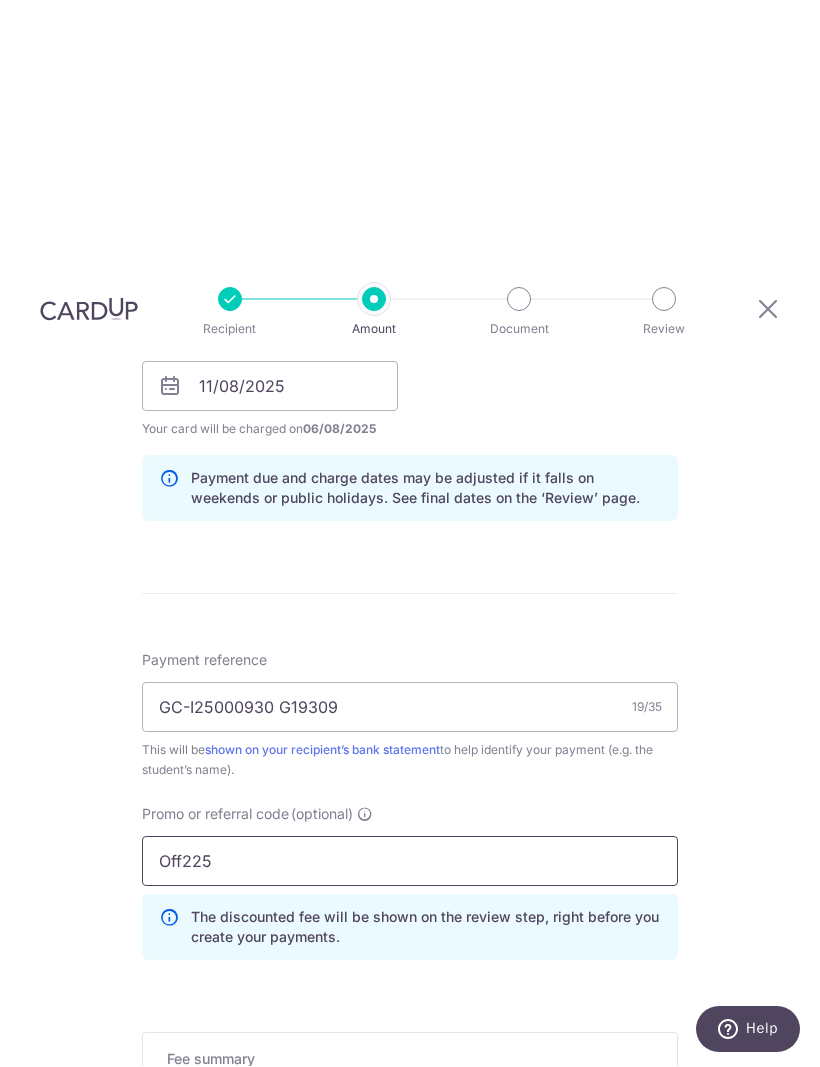 type on "Off225" 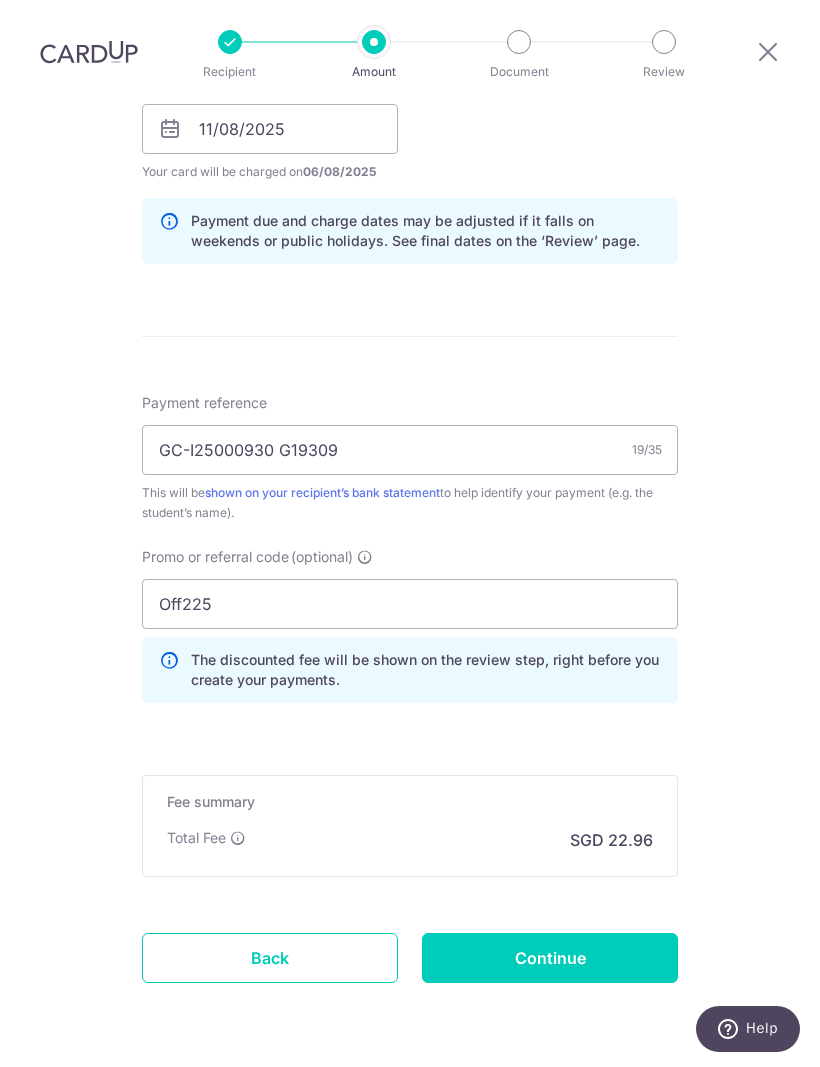click on "Continue" at bounding box center (550, 959) 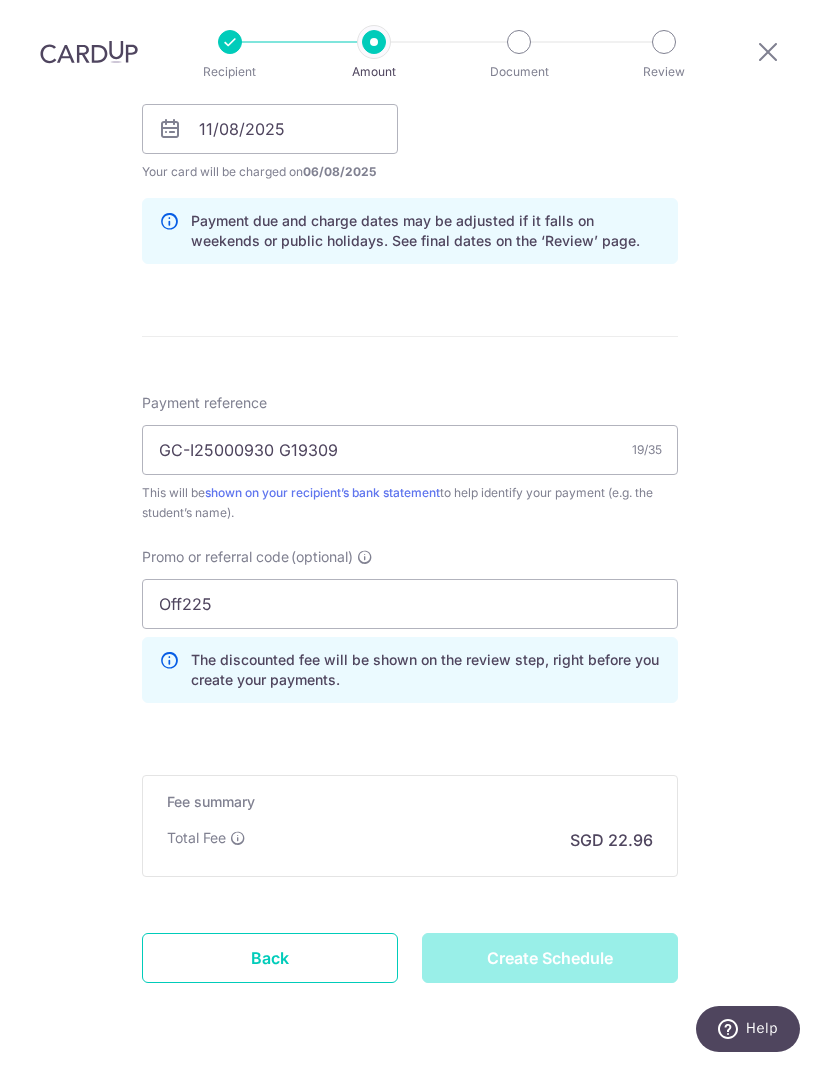 click on "Create Schedule" at bounding box center (550, 959) 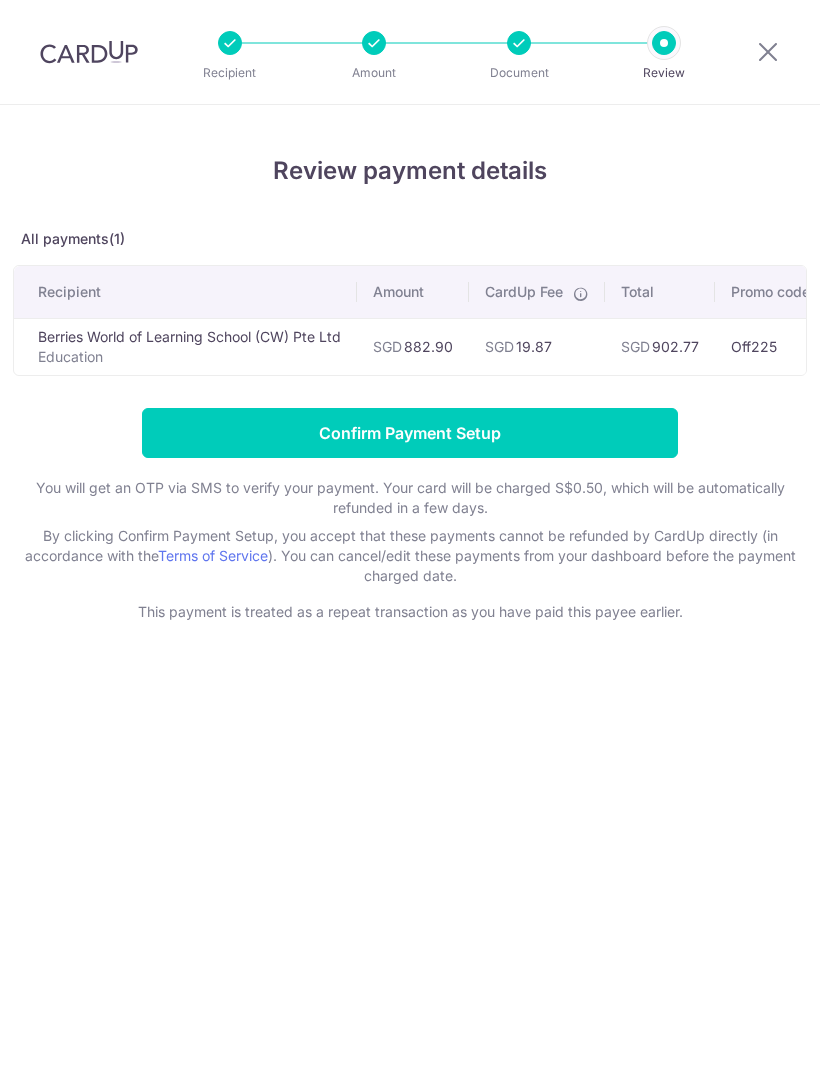 scroll, scrollTop: 0, scrollLeft: 0, axis: both 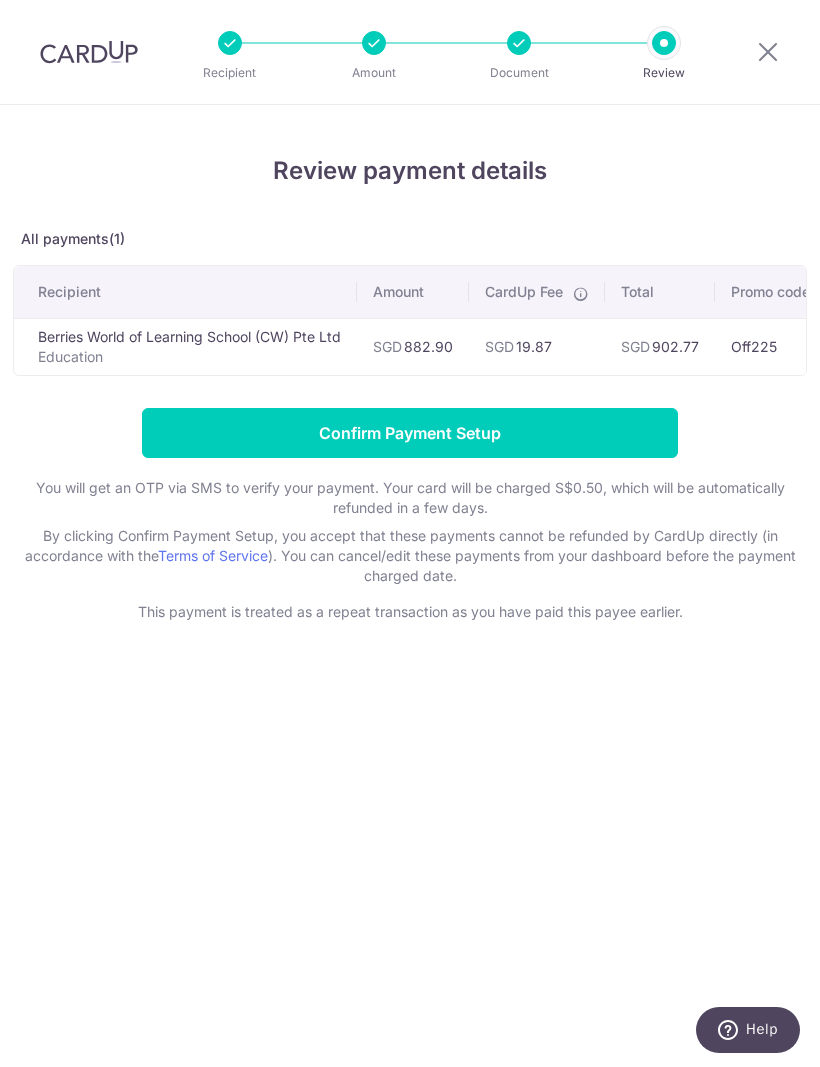 click on "Confirm Payment Setup" at bounding box center (410, 433) 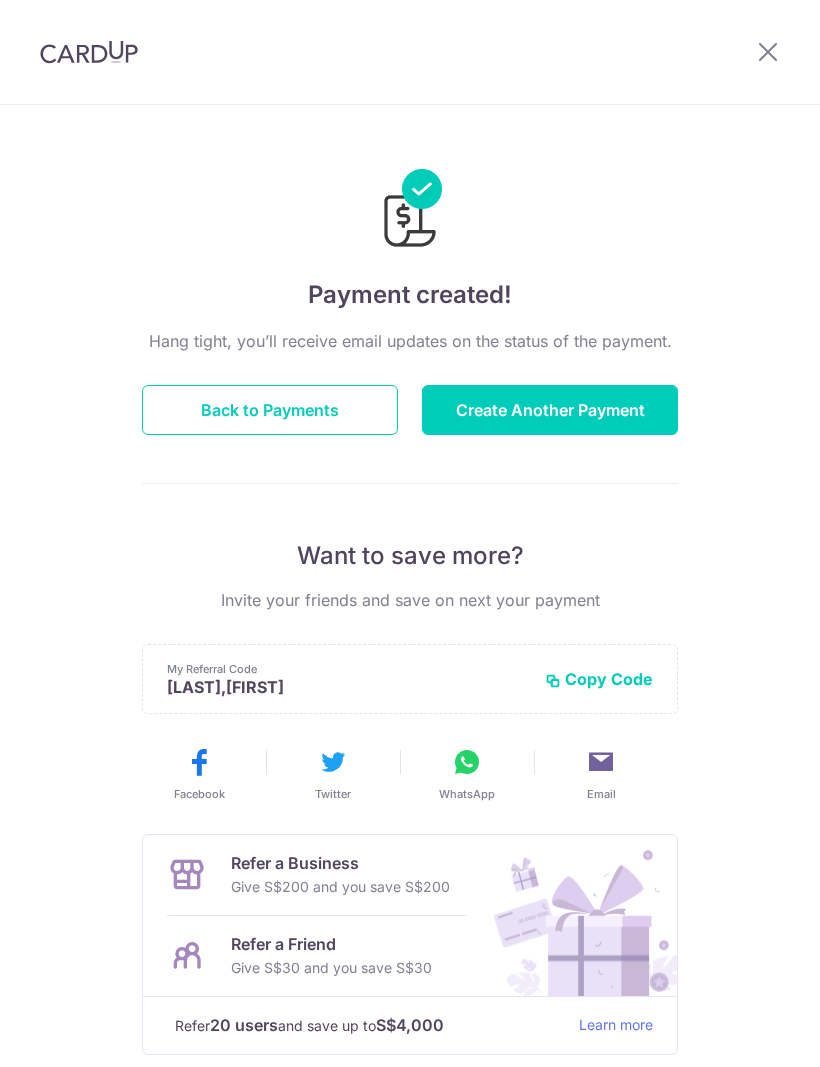 scroll, scrollTop: 0, scrollLeft: 0, axis: both 